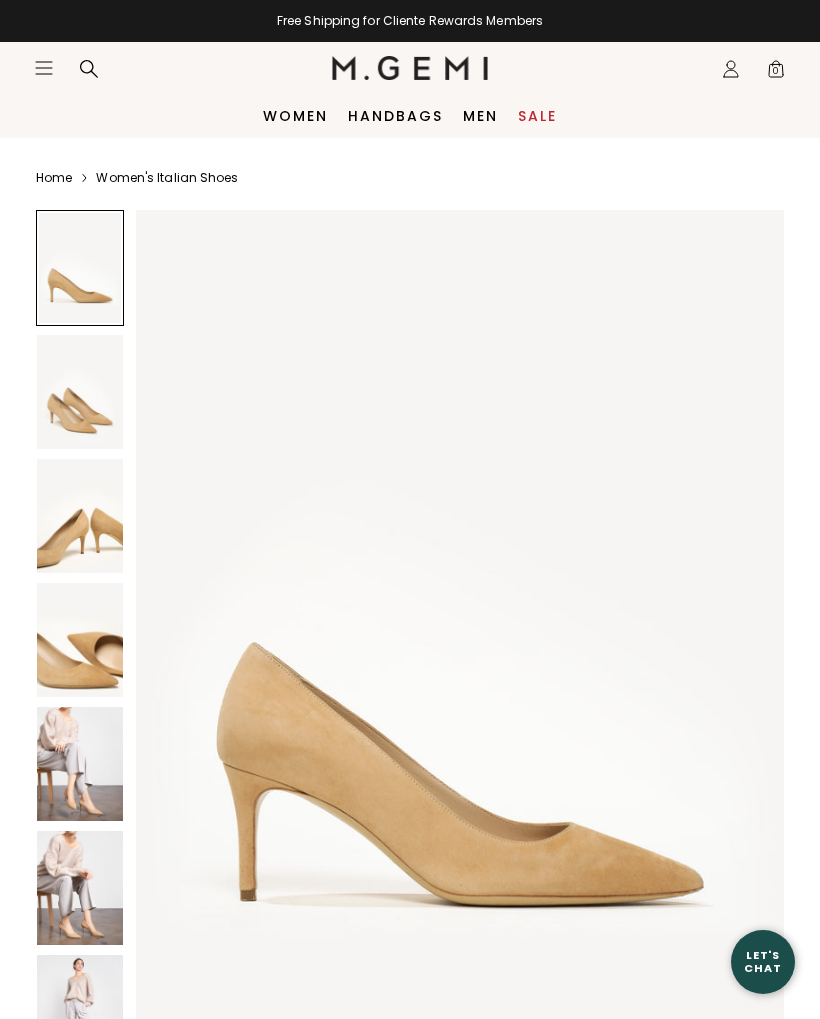 scroll, scrollTop: 0, scrollLeft: 0, axis: both 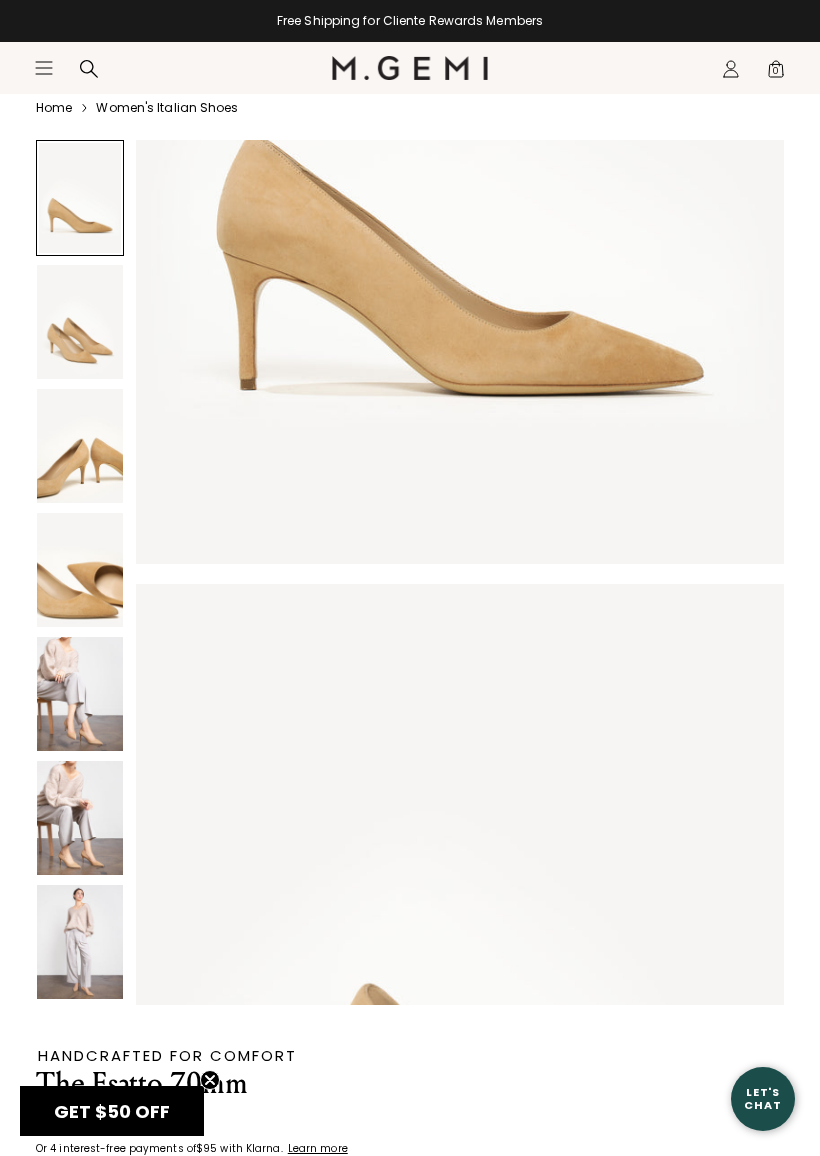 click on "Or 4 interest-free payments of  $95   with Klarna Learn more" at bounding box center [244, 1147] 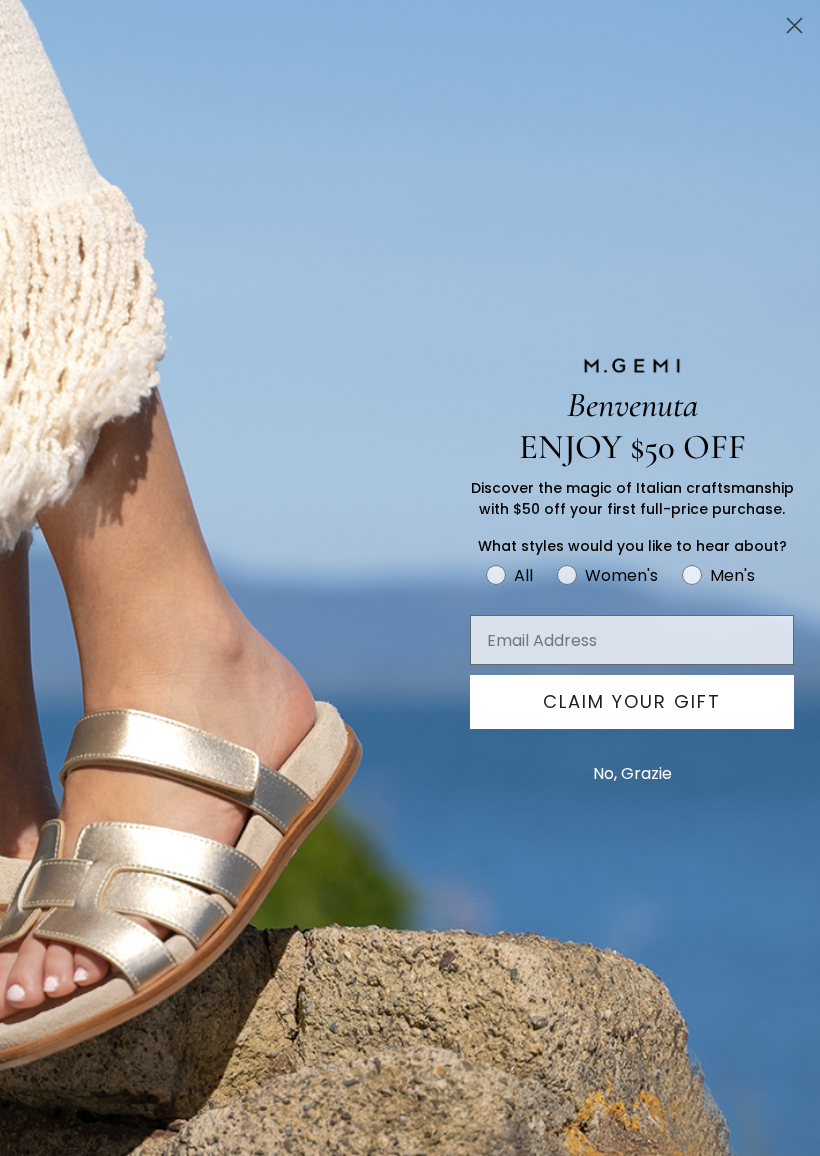 click 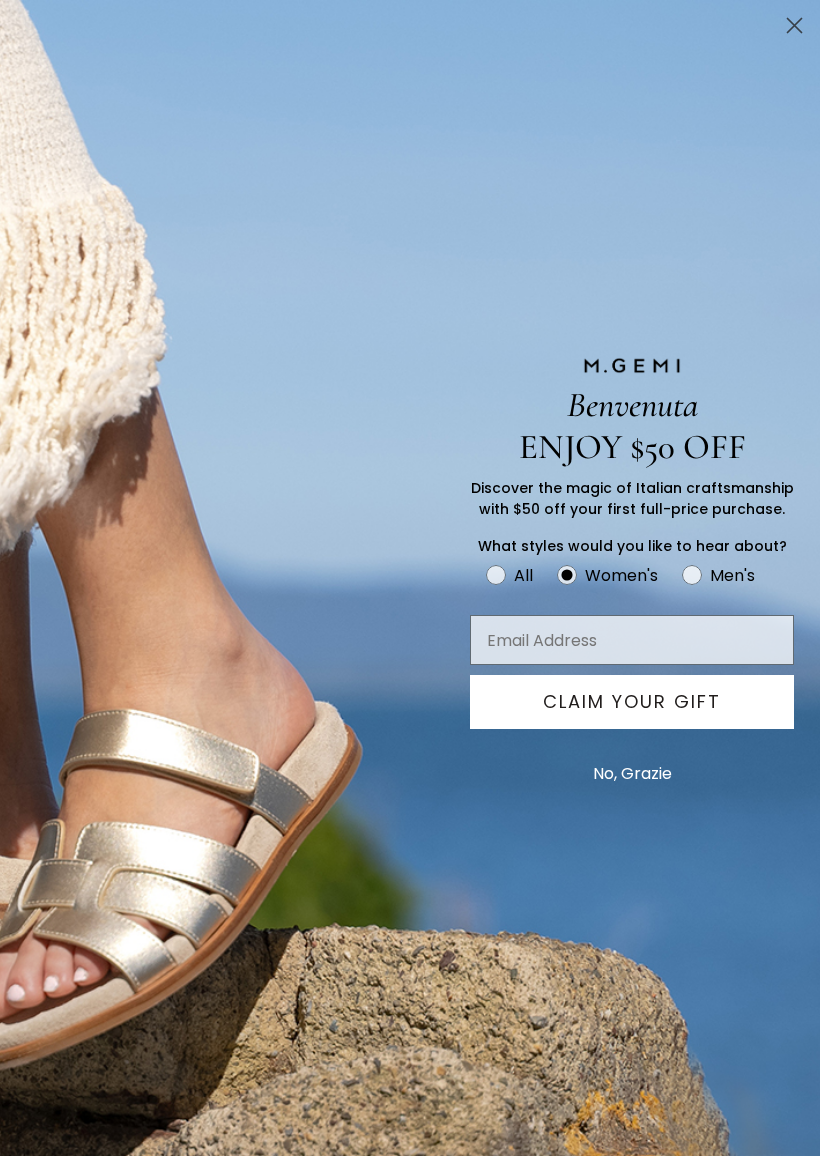 click at bounding box center [632, 640] 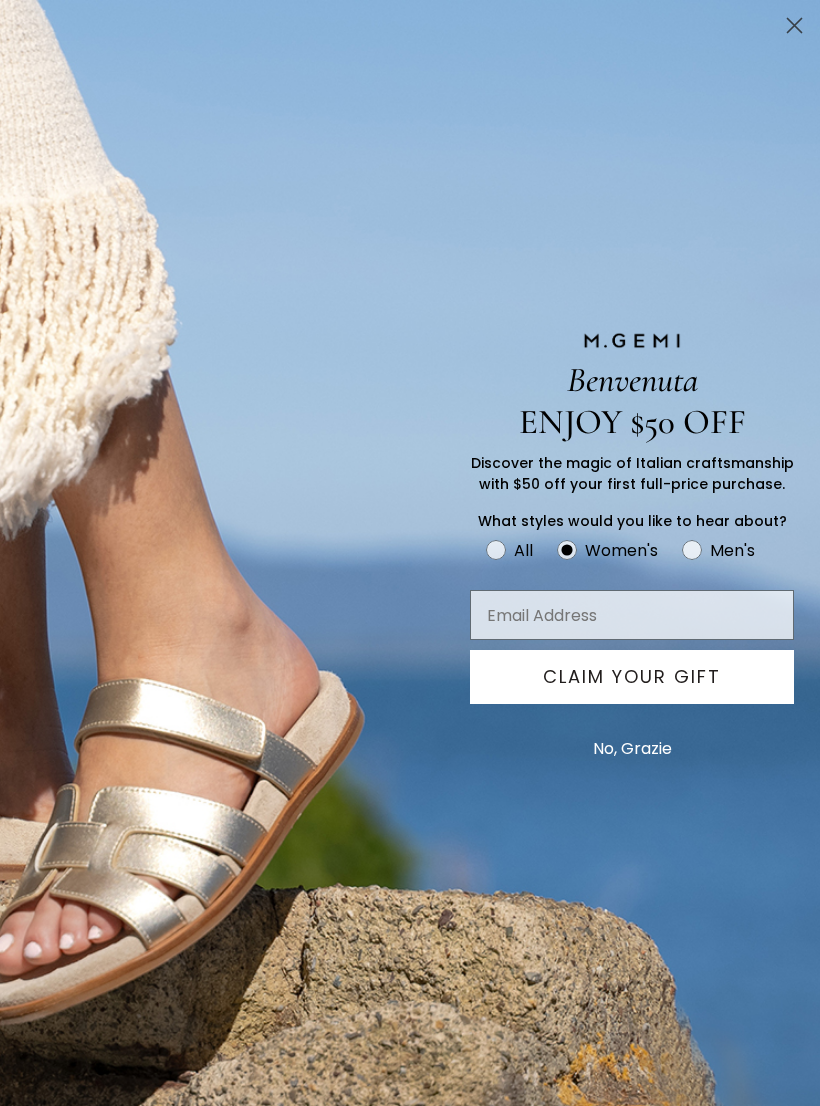 type on "raizygold67@gmail.com" 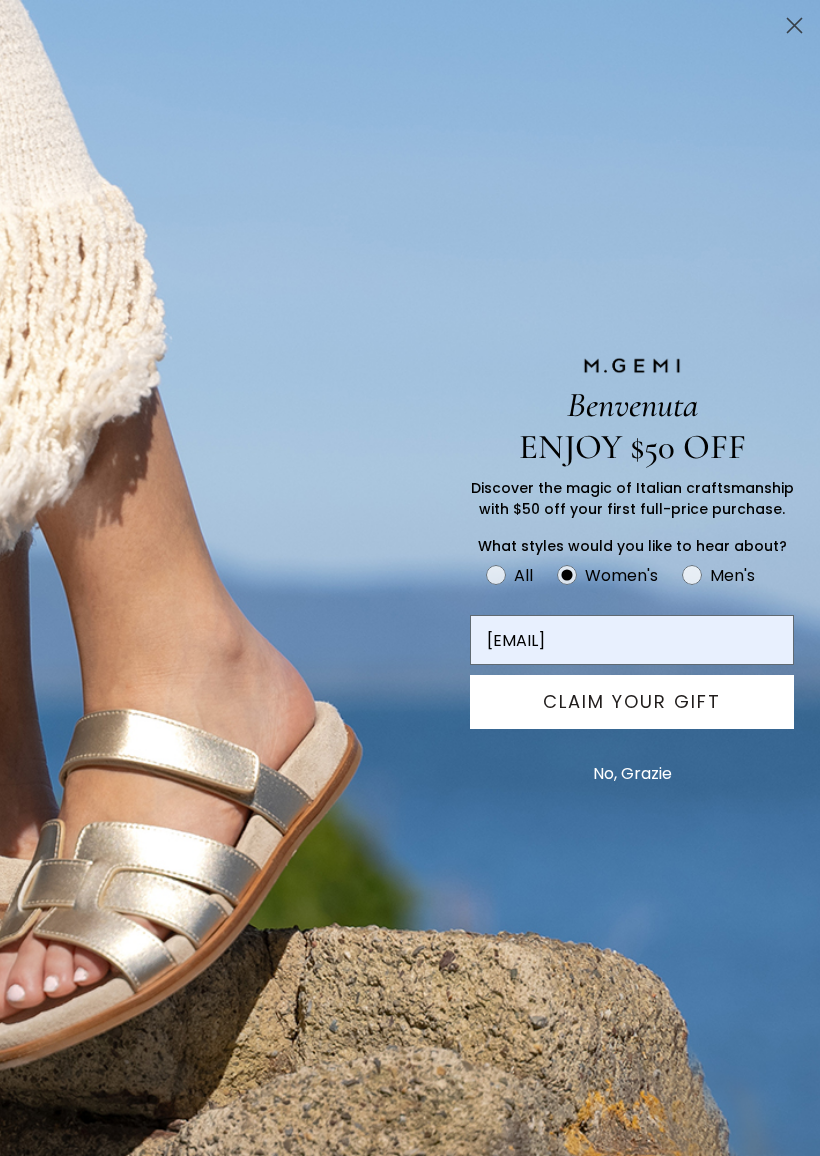 click on "CLAIM YOUR GIFT" at bounding box center [632, 702] 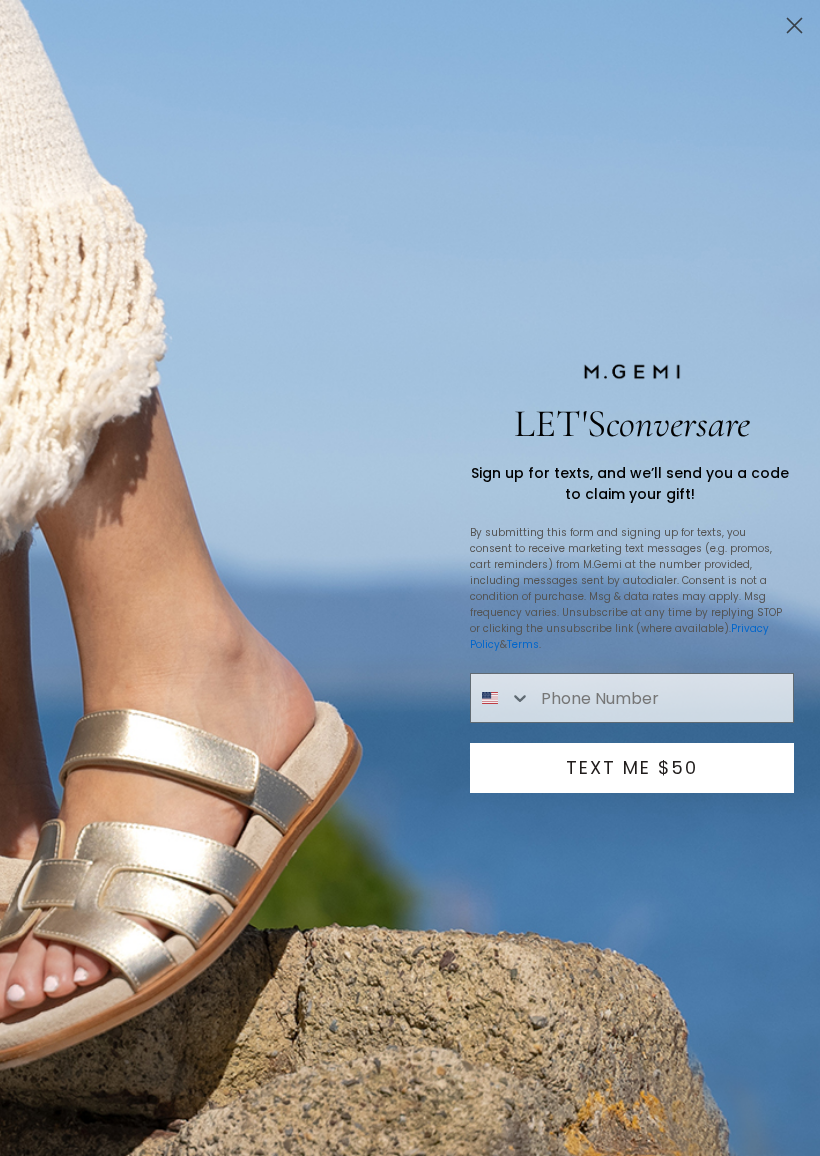click at bounding box center (662, 698) 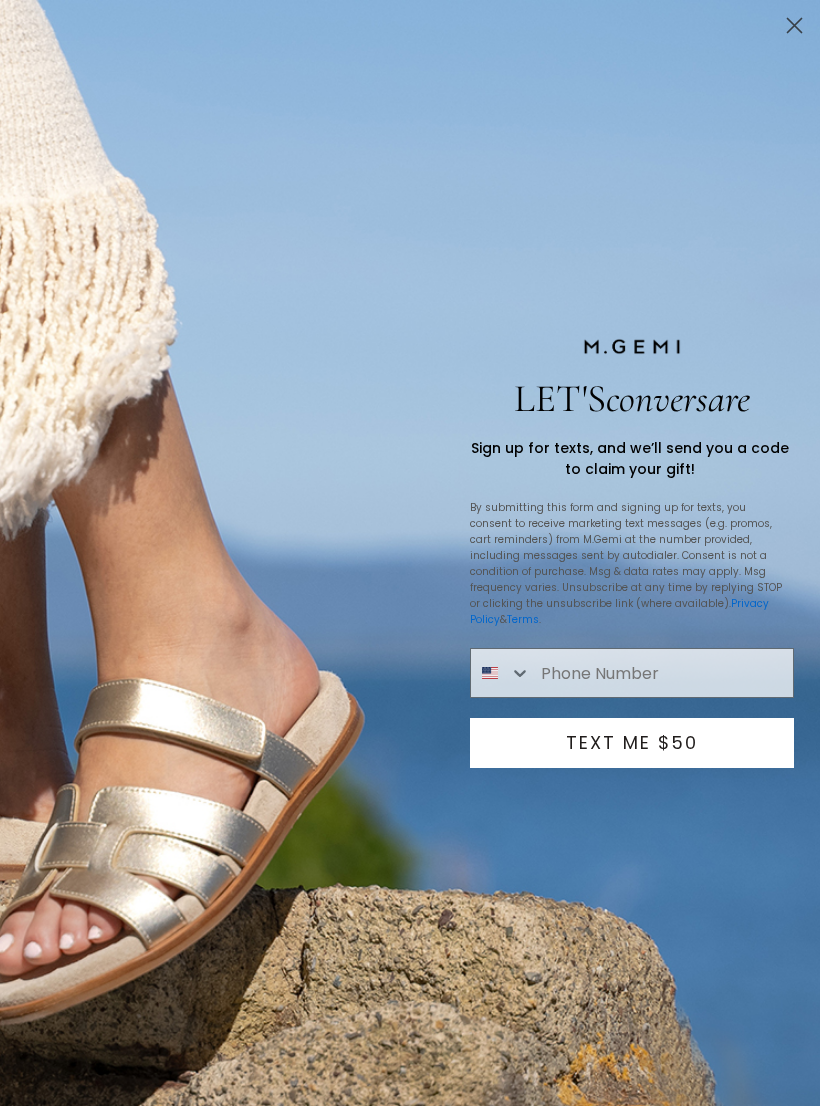 type on "718-809-3972" 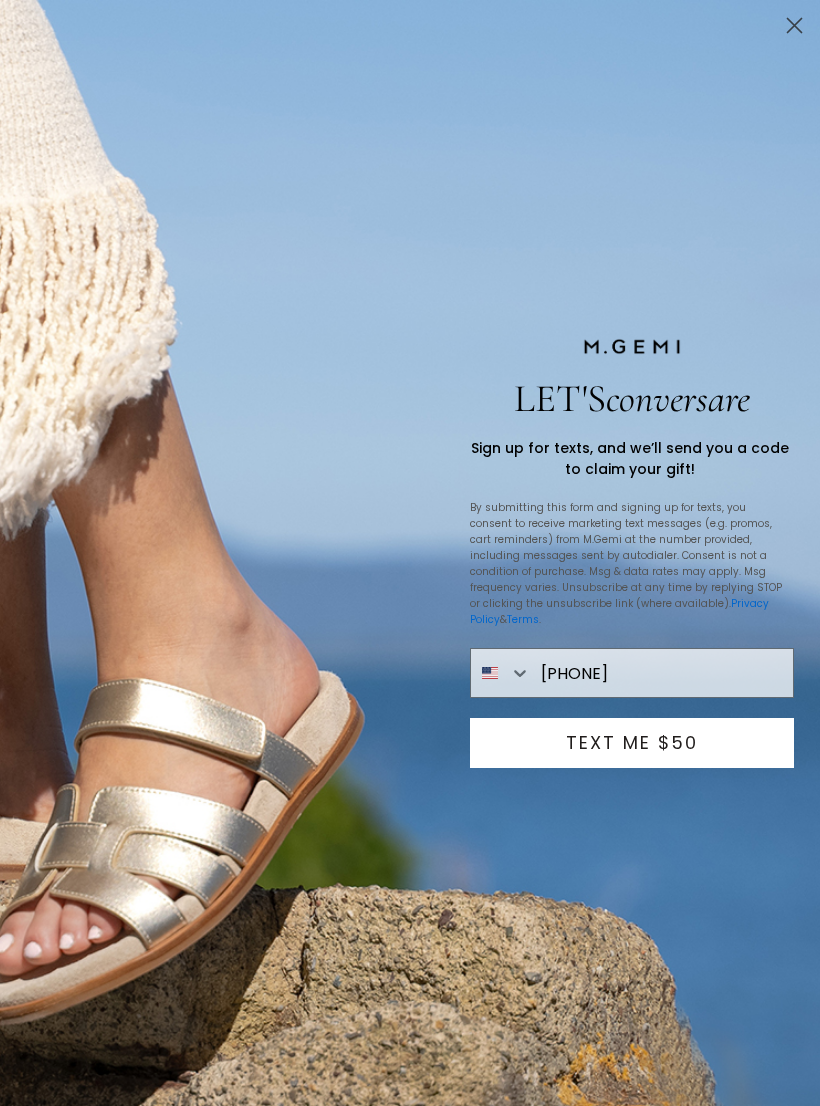 click on "TEXT ME $50" at bounding box center [632, 743] 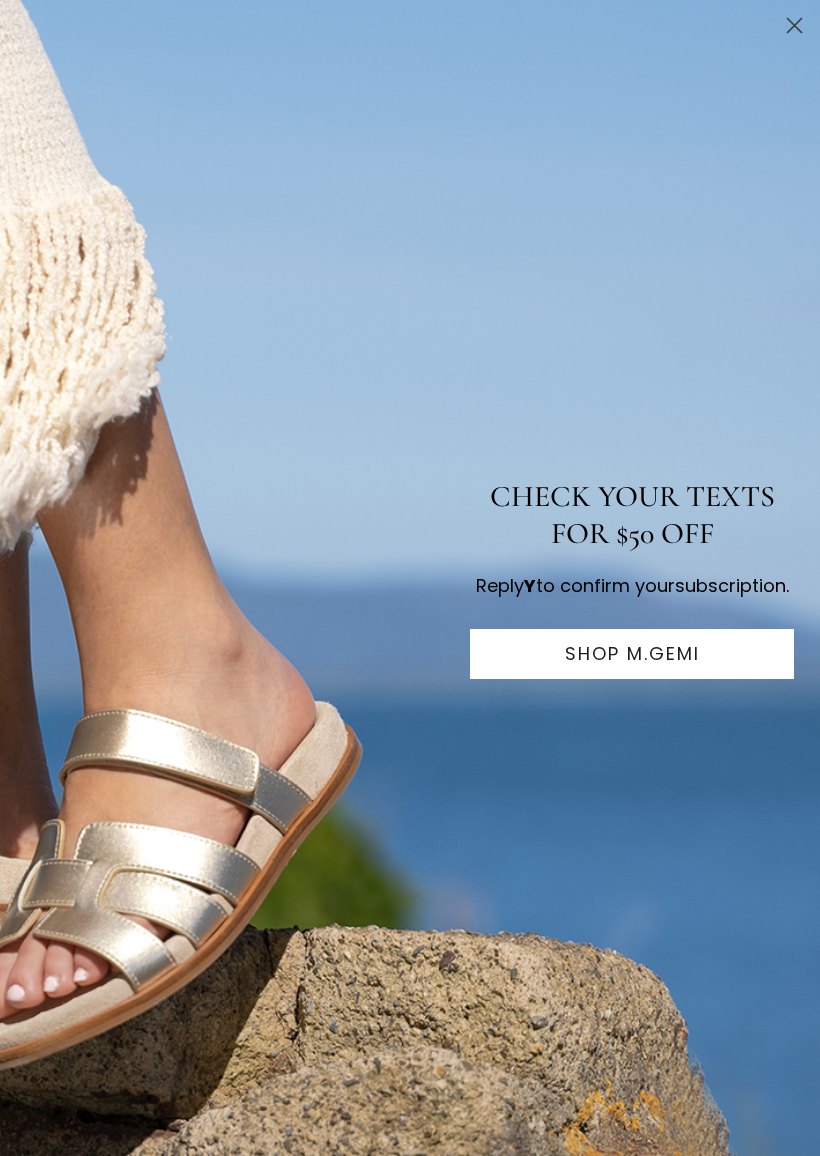 click on "SHOP M.GEMI" at bounding box center [632, 654] 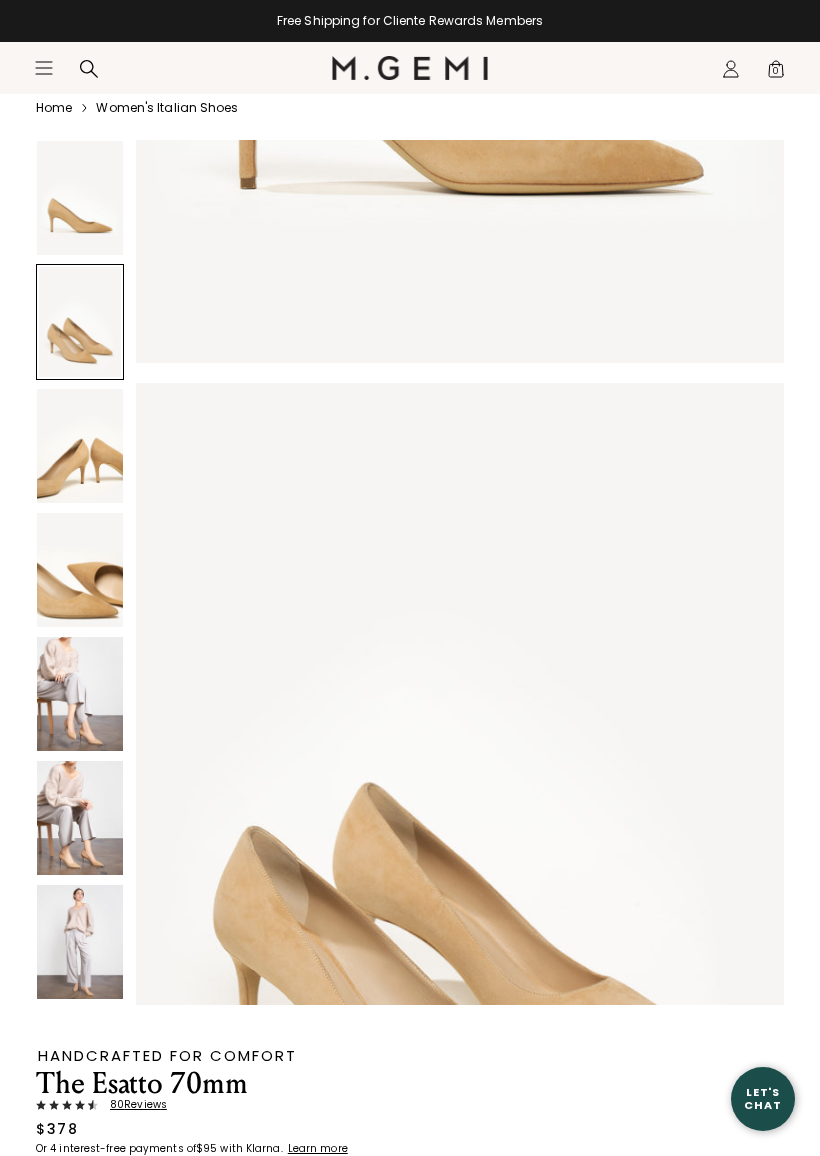 scroll, scrollTop: 701, scrollLeft: 0, axis: vertical 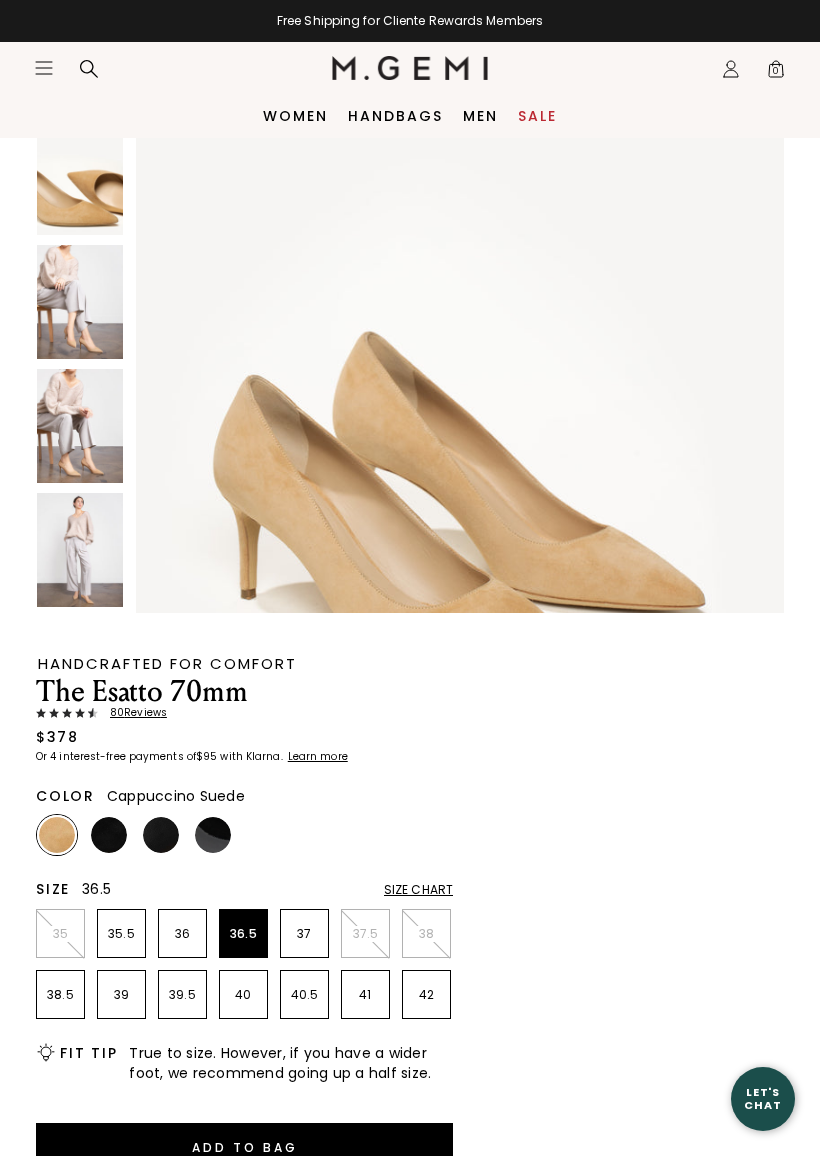 click on "36.5" at bounding box center [243, 934] 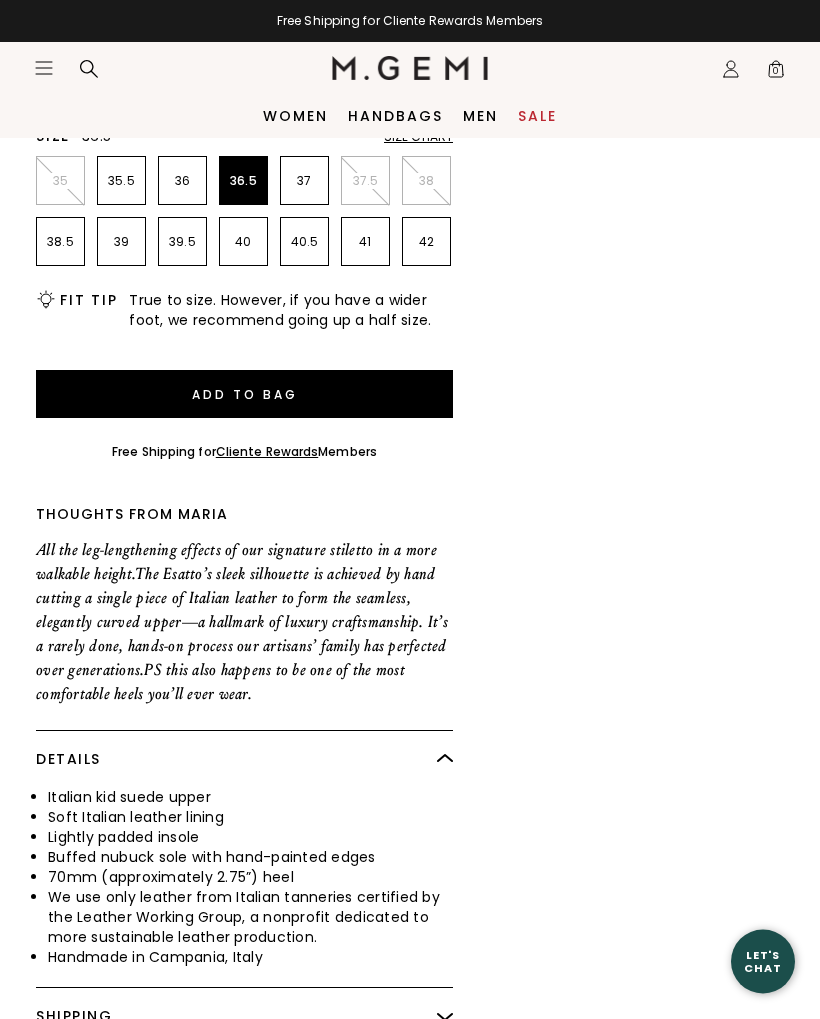 scroll, scrollTop: 1075, scrollLeft: 0, axis: vertical 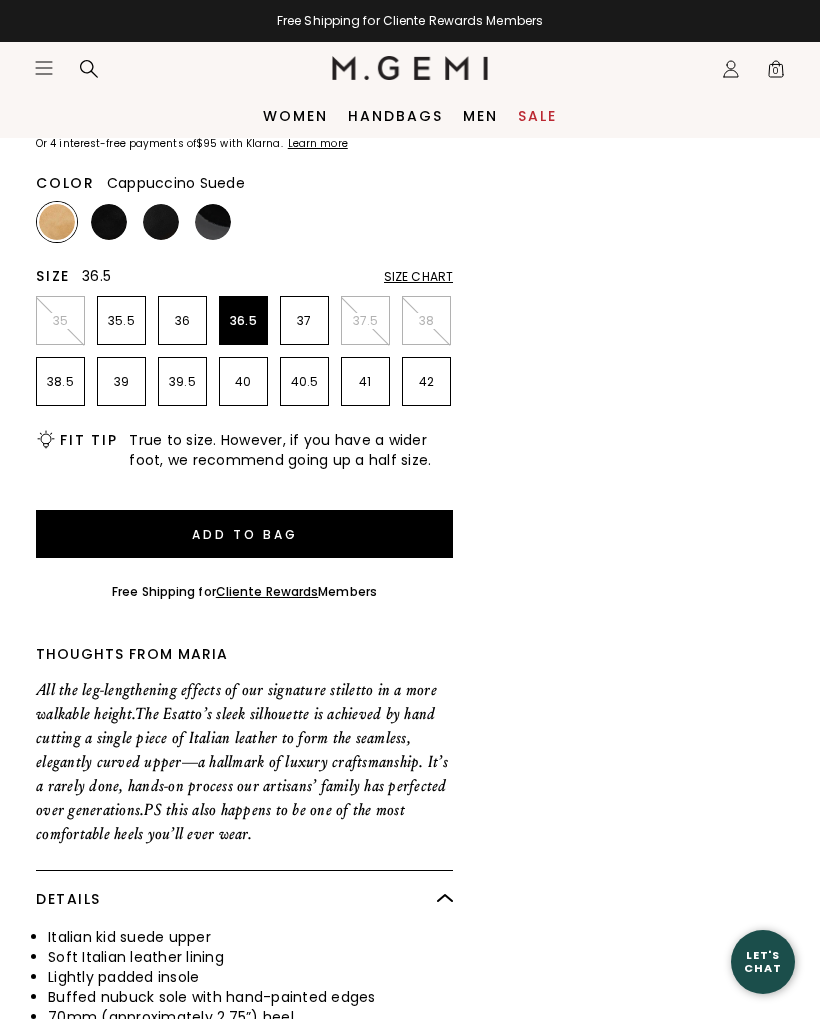 click on "Add to Bag" at bounding box center [244, 534] 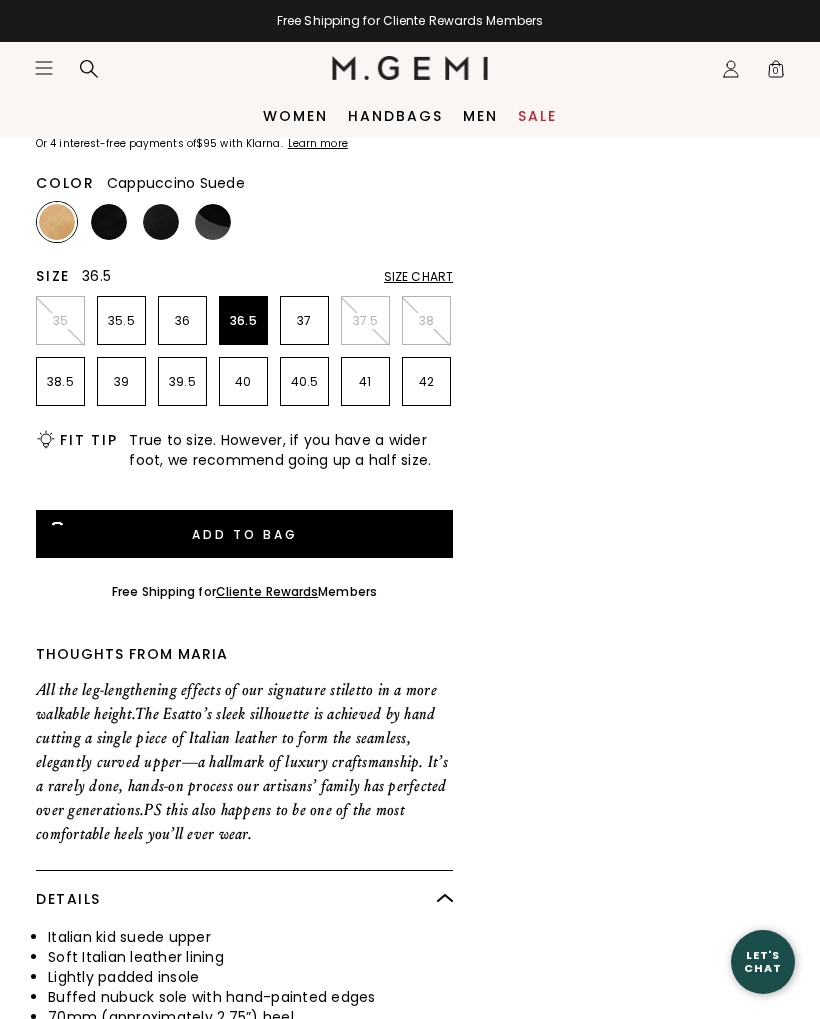 scroll, scrollTop: 0, scrollLeft: 0, axis: both 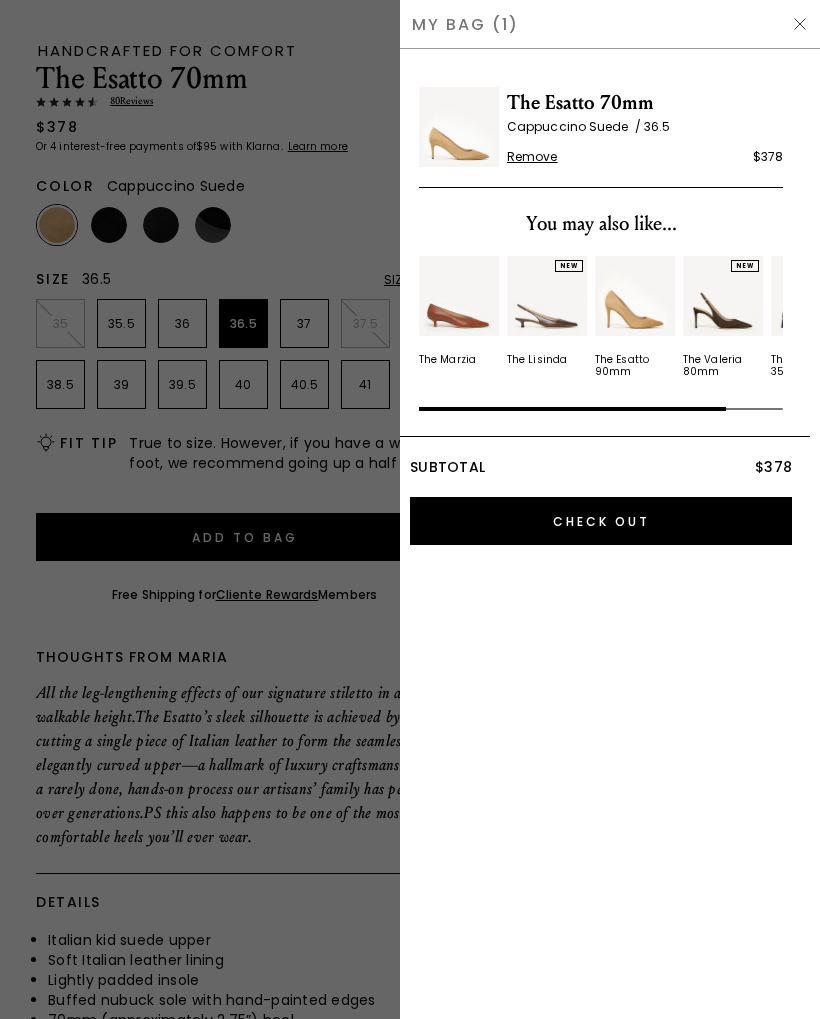 click on "Check Out" at bounding box center (601, 521) 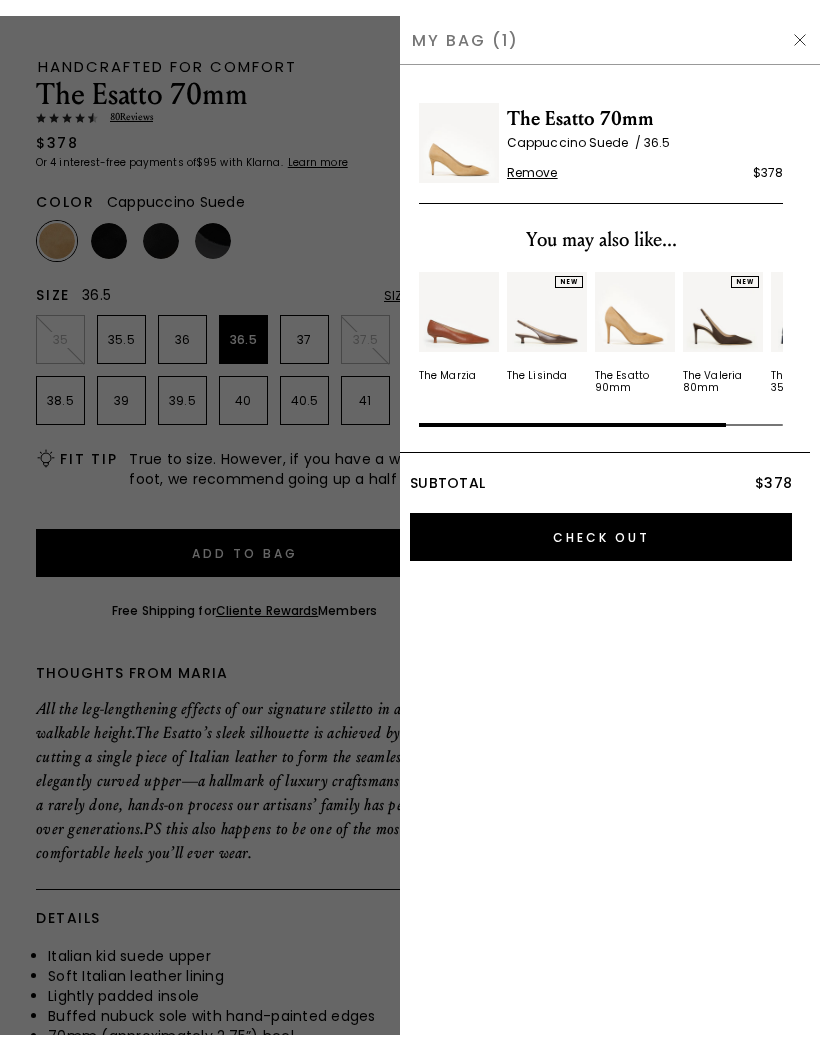 scroll, scrollTop: 0, scrollLeft: 0, axis: both 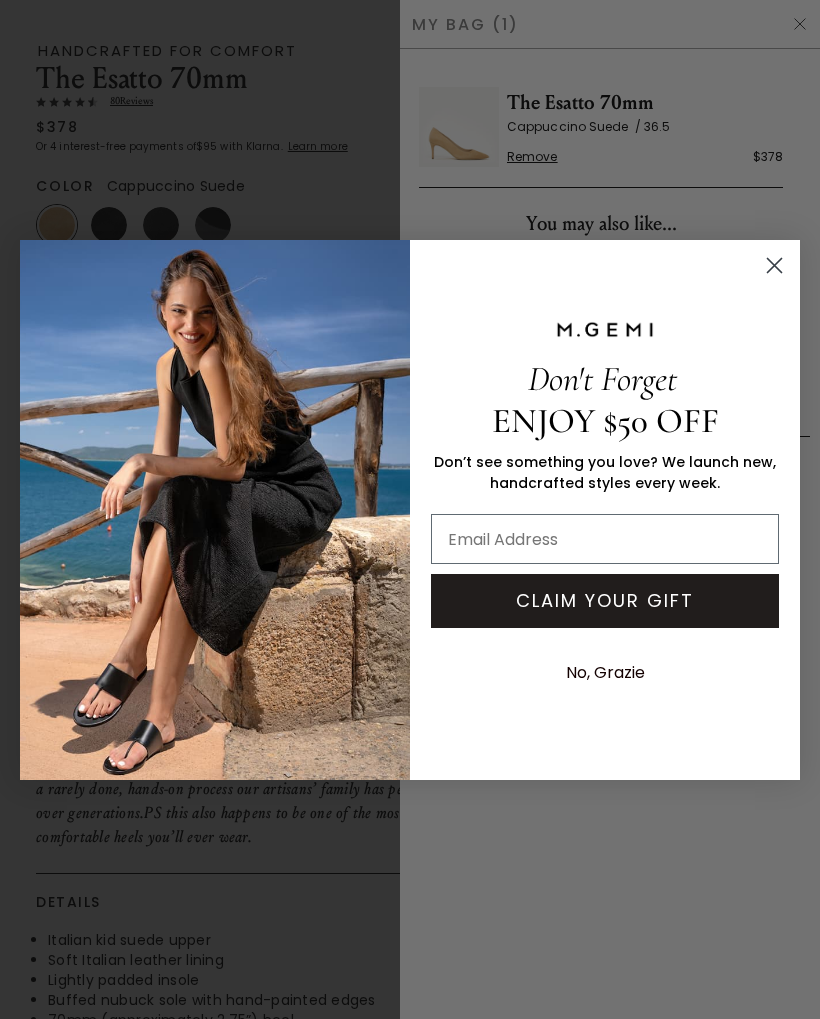 click at bounding box center [605, 539] 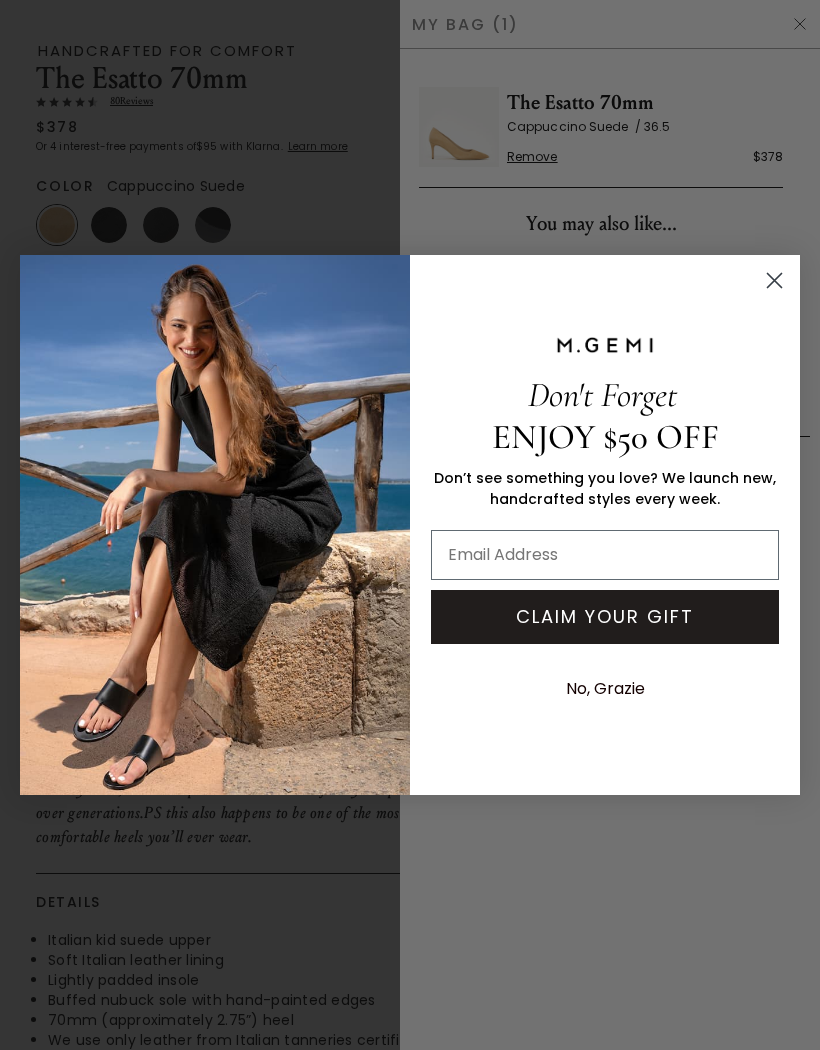 type on "faigy8244@gmail.com" 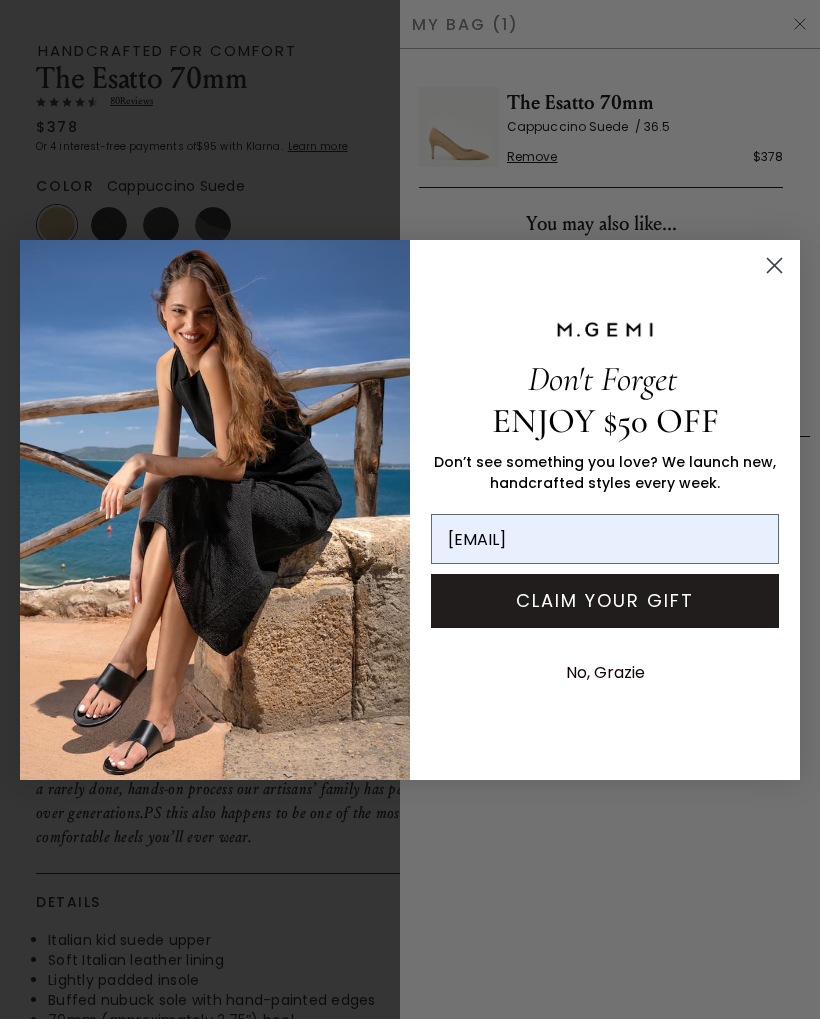 click on "CLAIM YOUR GIFT" at bounding box center (605, 601) 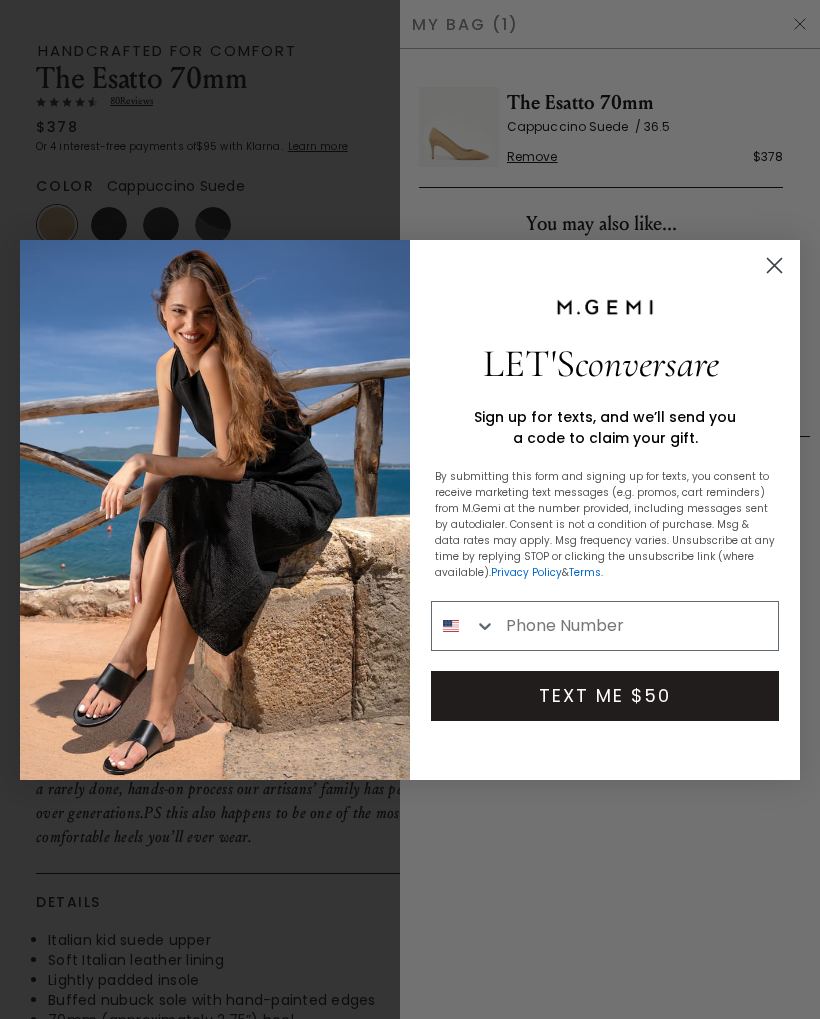 click at bounding box center [637, 626] 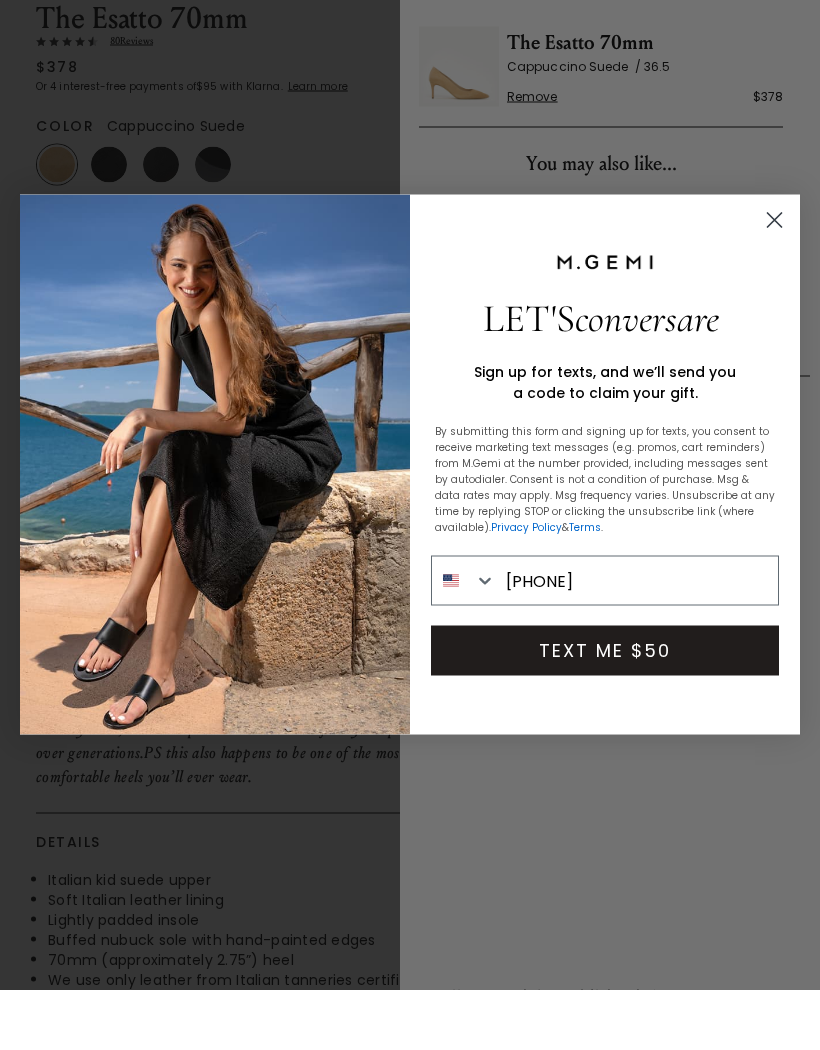 type on "718-737-8244" 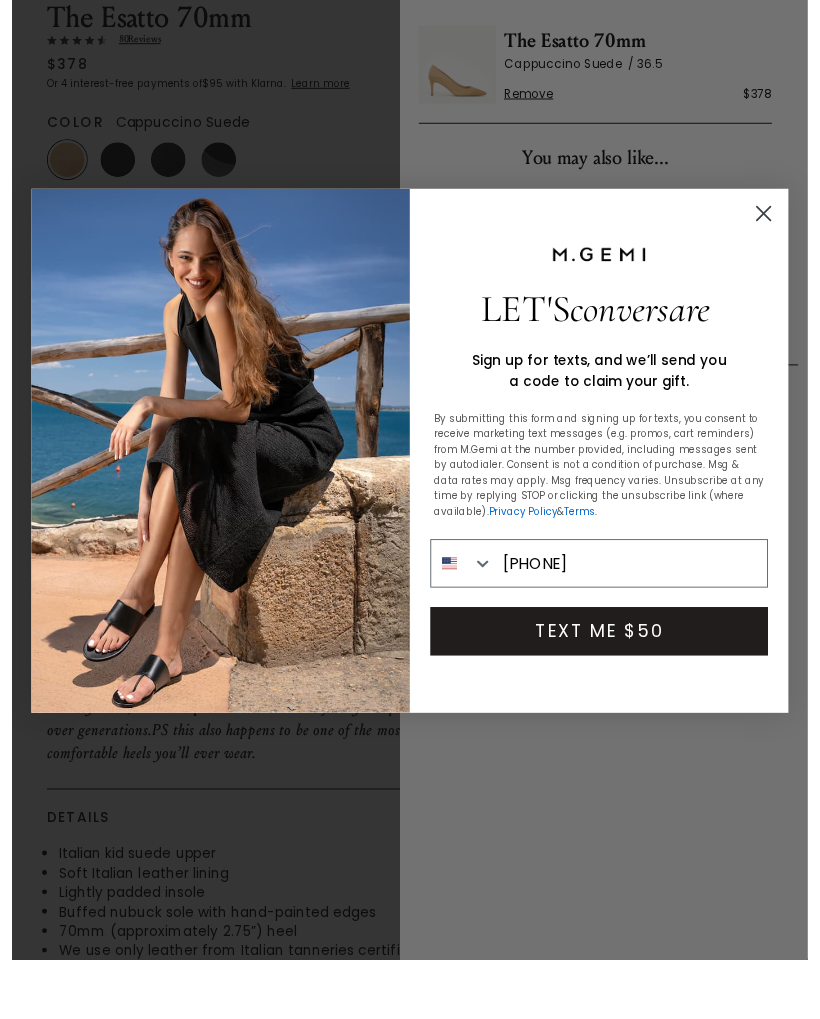 scroll, scrollTop: 1, scrollLeft: 0, axis: vertical 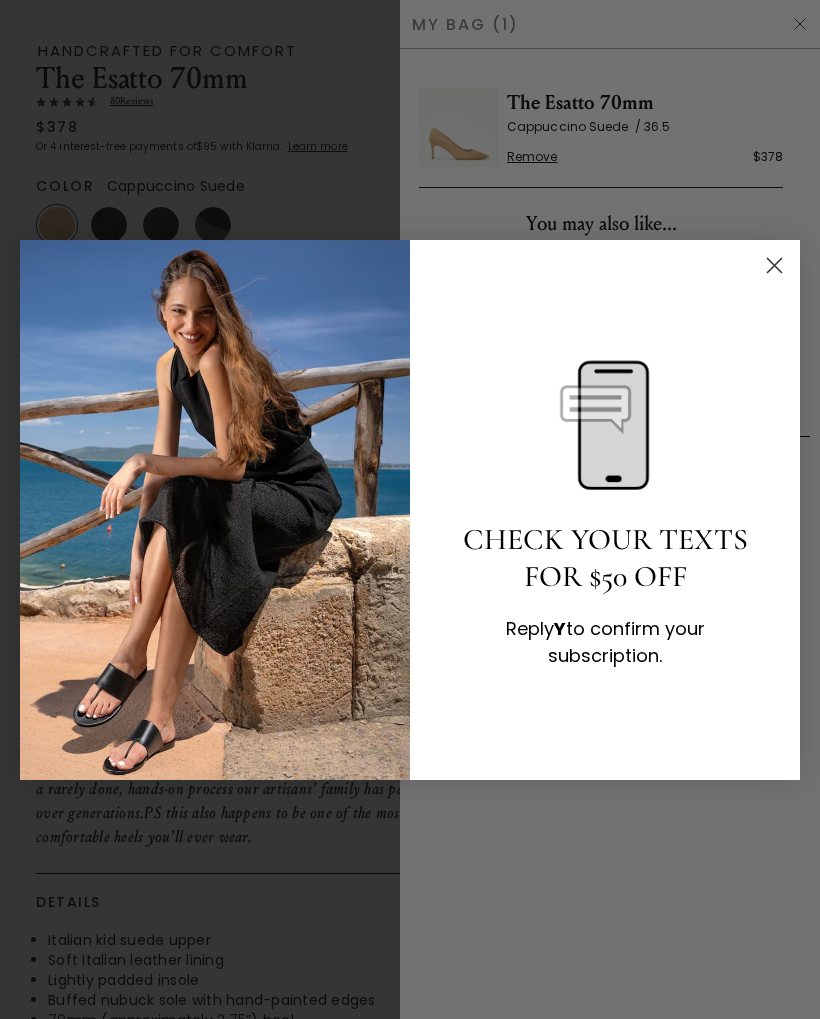 click 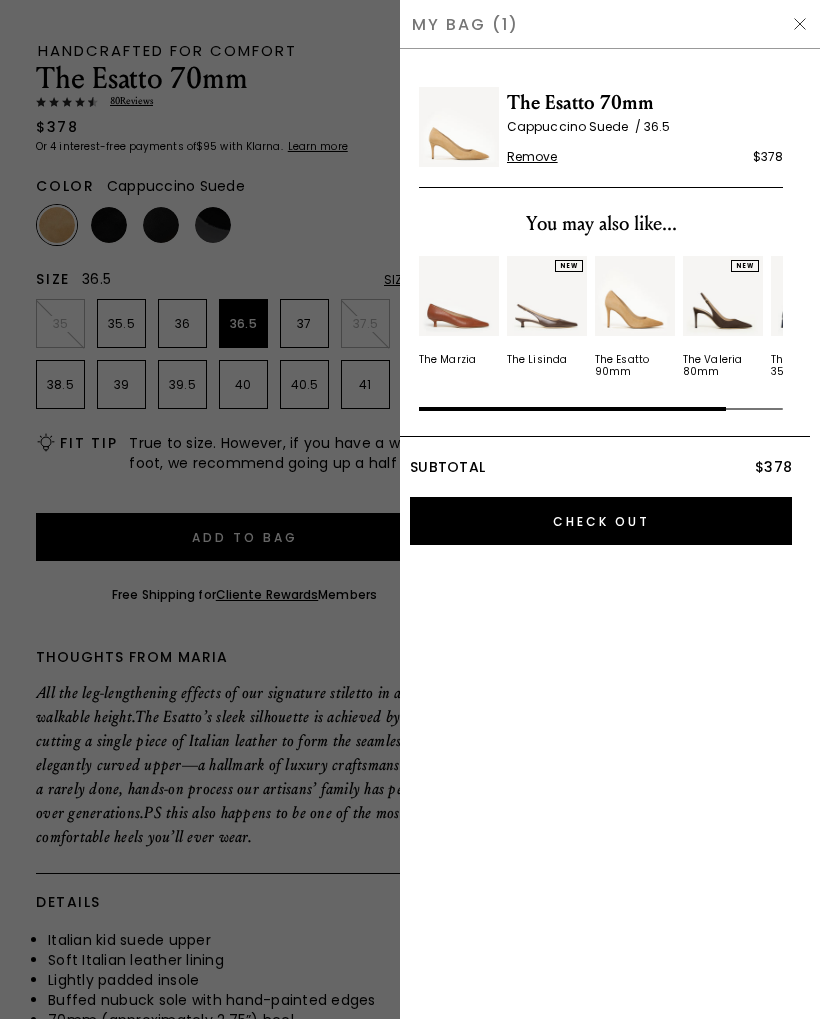 scroll, scrollTop: 0, scrollLeft: 0, axis: both 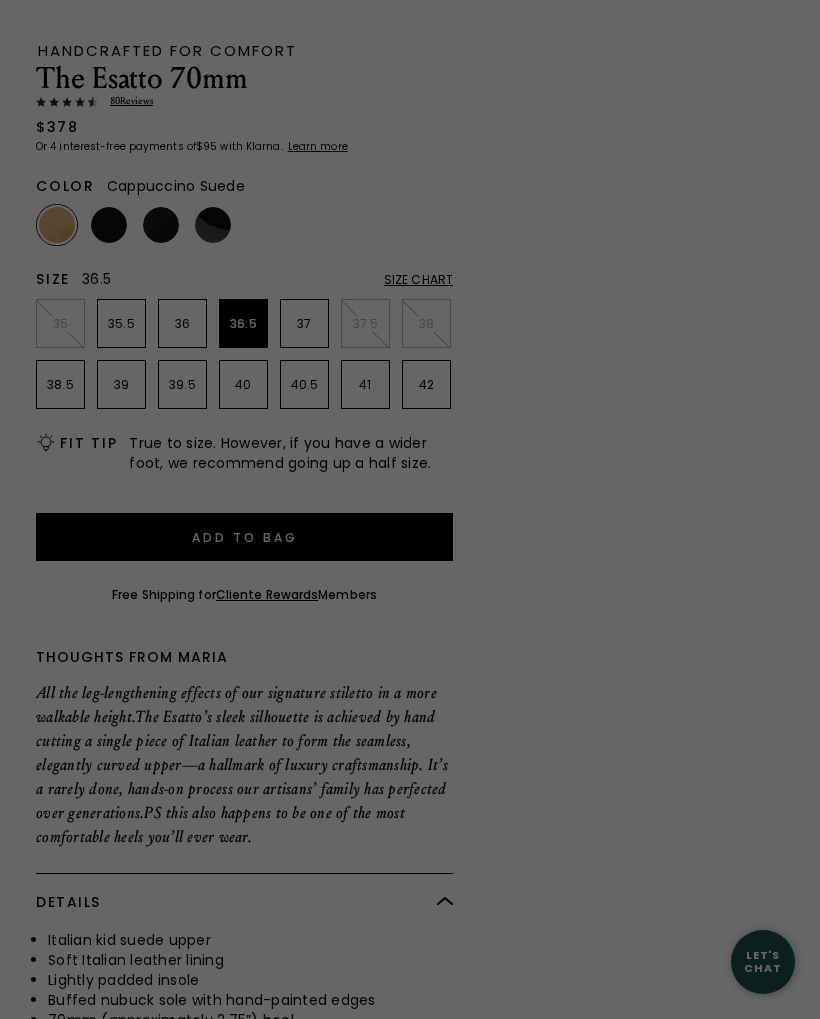 click on "My Bag (1)" at bounding box center (1030, 24) 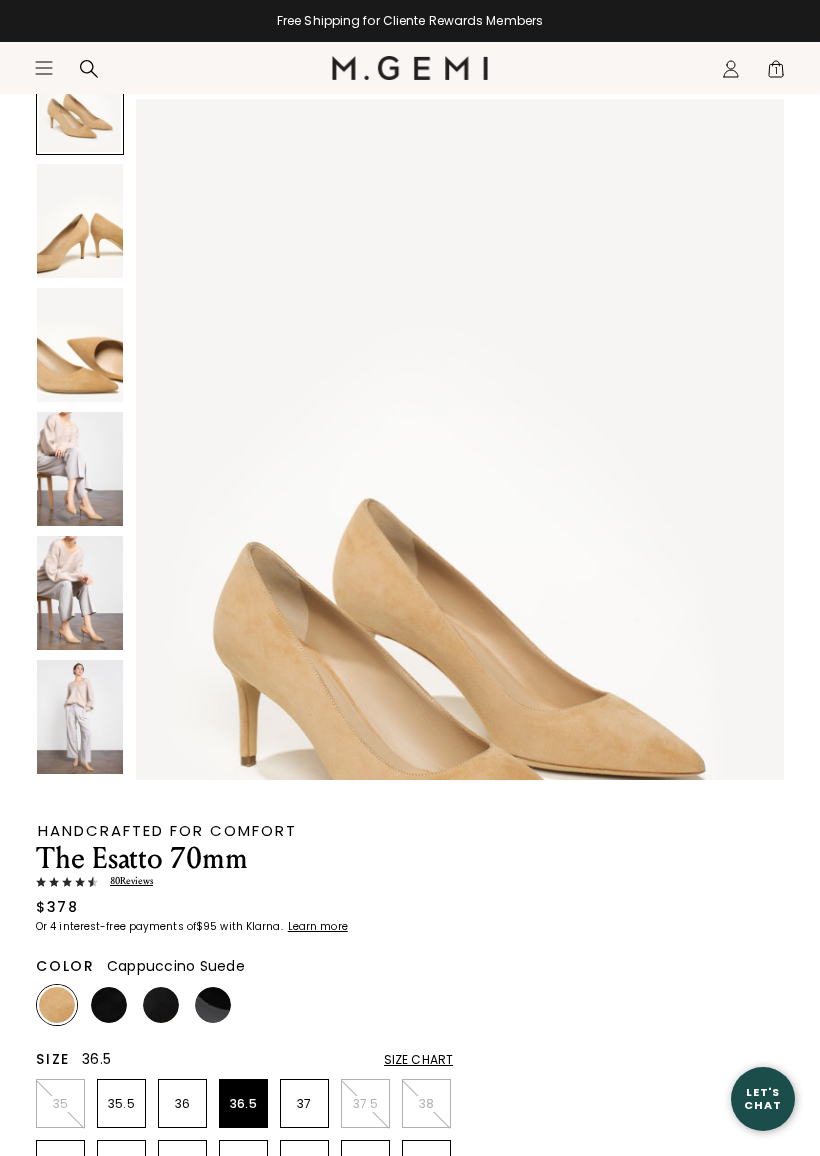 scroll, scrollTop: 296, scrollLeft: 0, axis: vertical 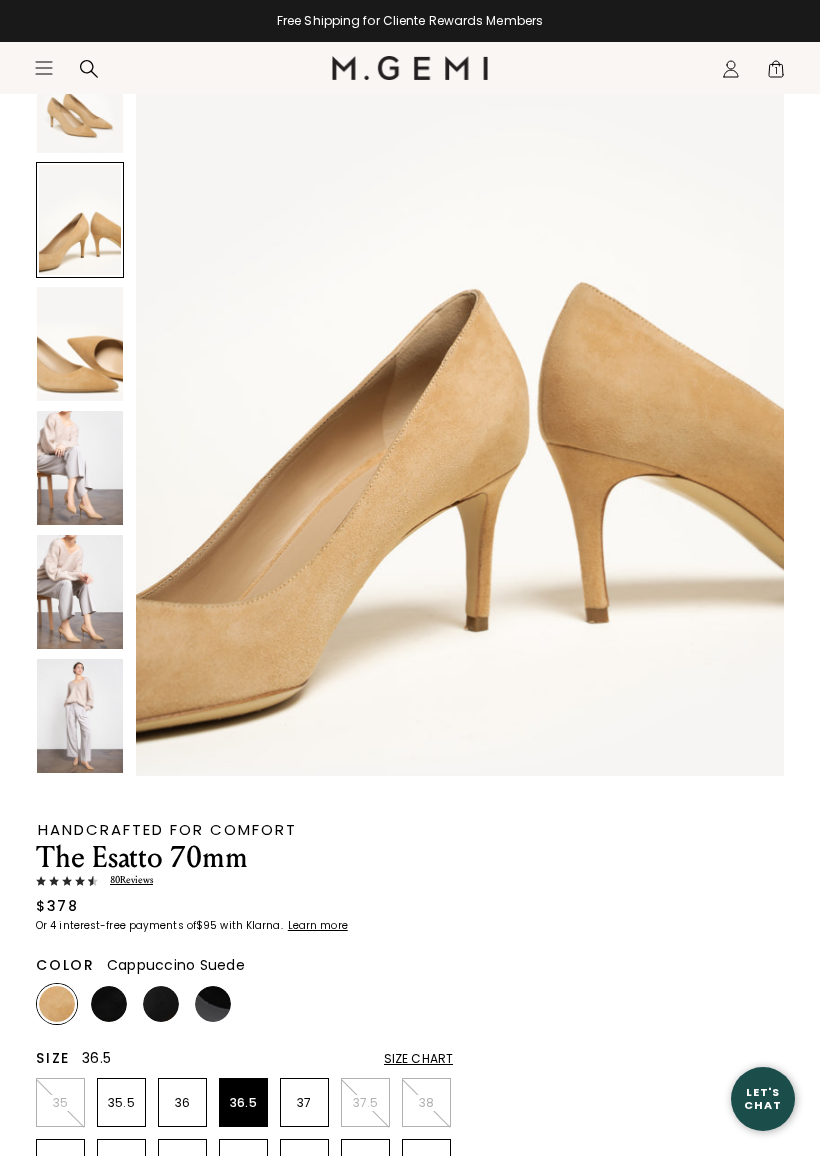 click at bounding box center [80, 468] 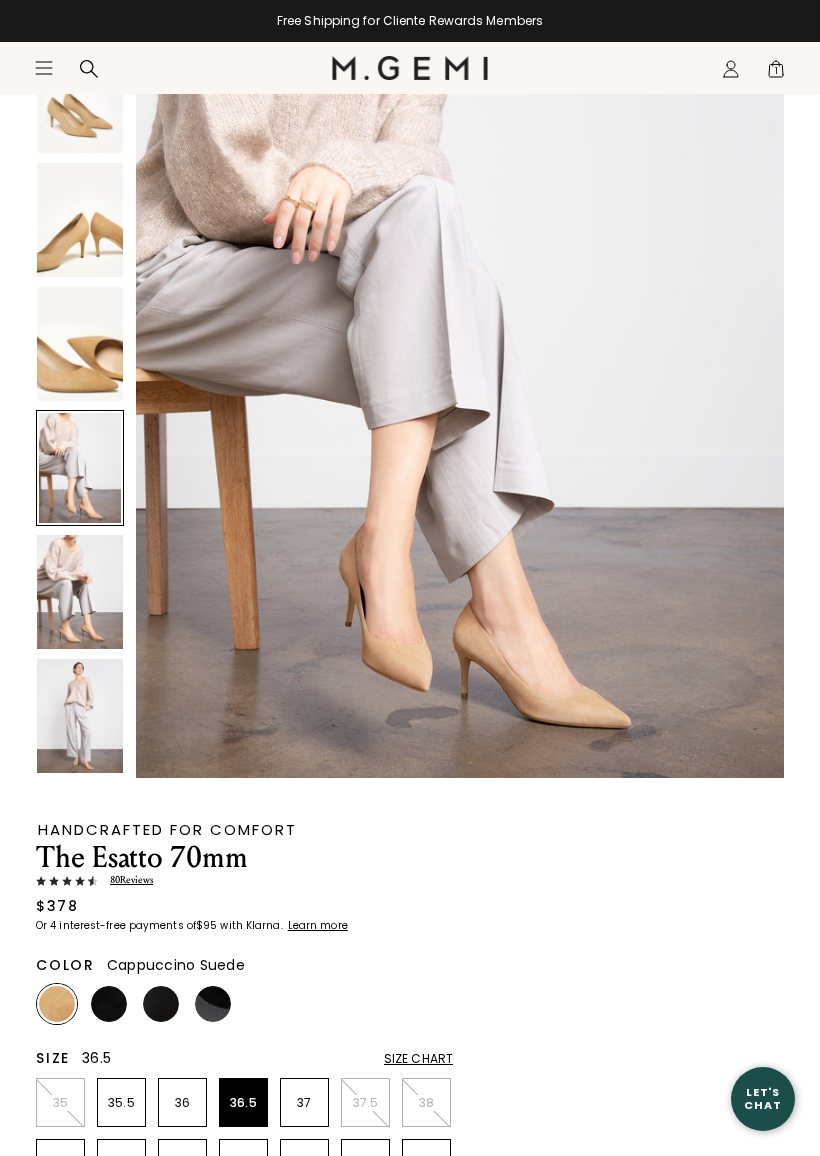 scroll, scrollTop: 3539, scrollLeft: 0, axis: vertical 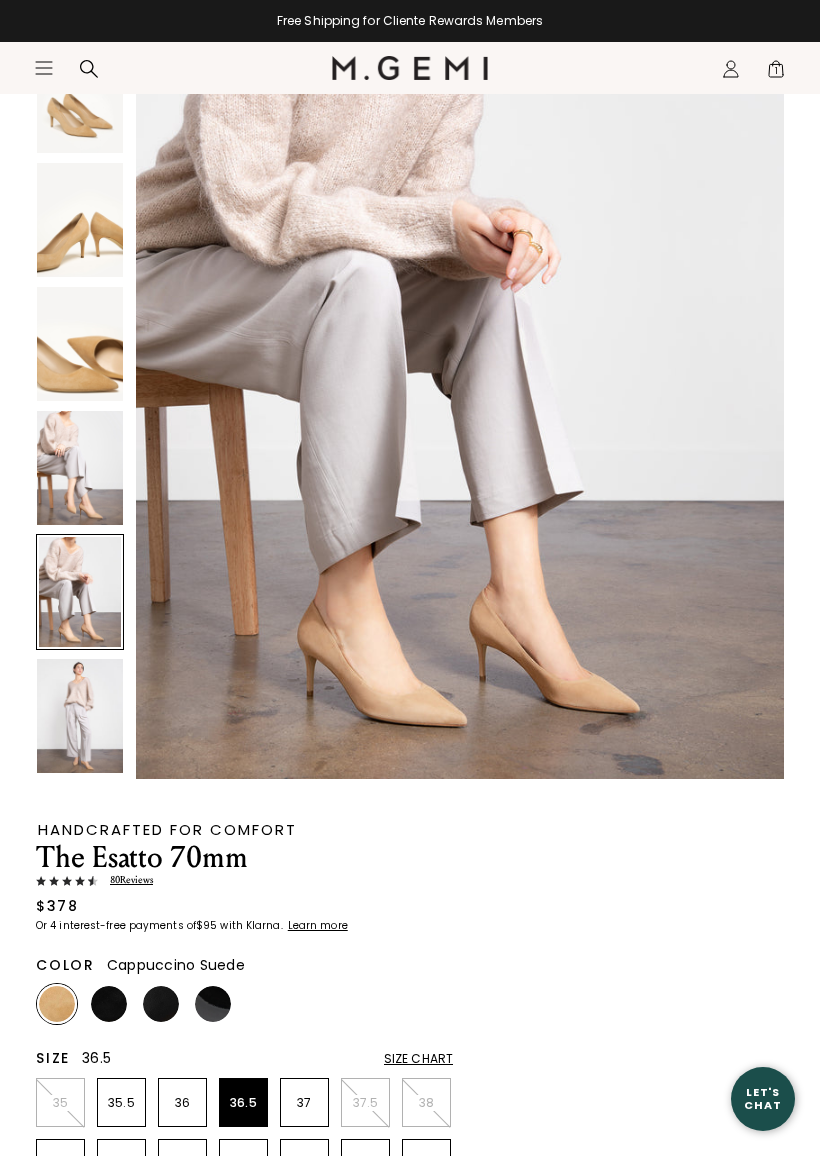 click at bounding box center (80, 716) 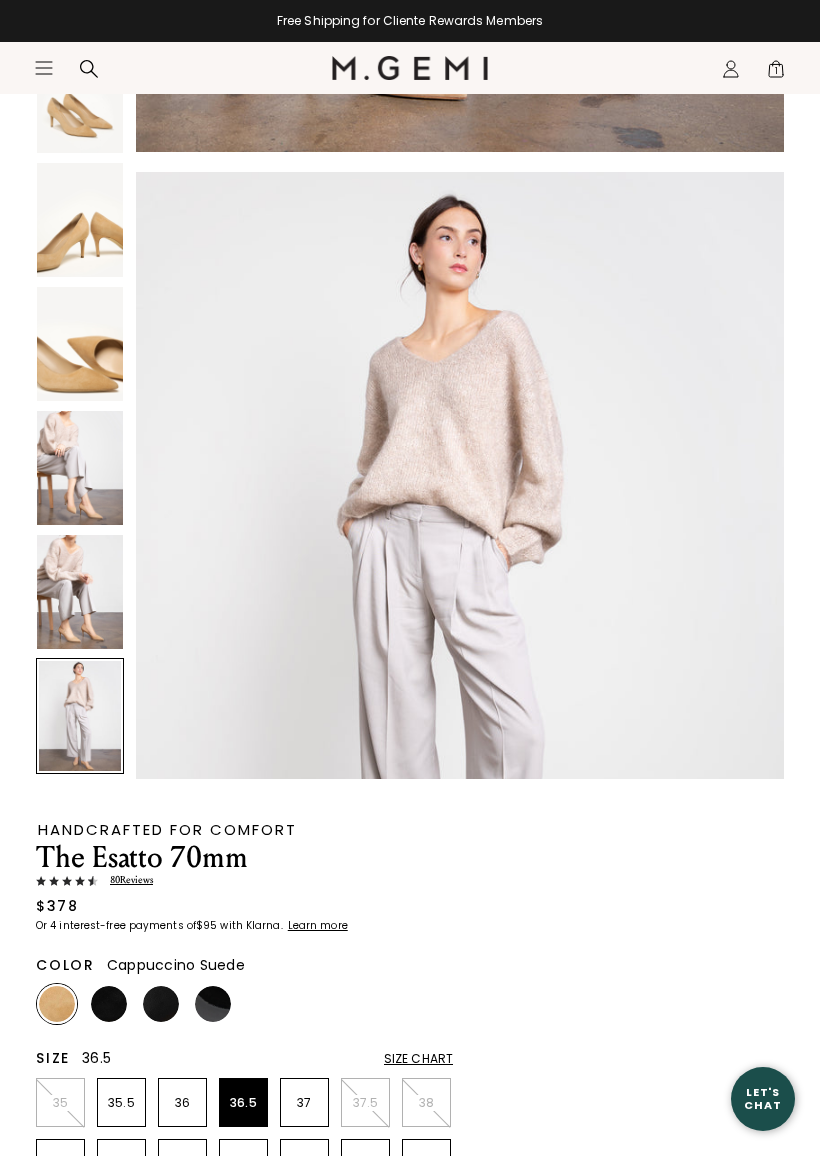 scroll, scrollTop: 5308, scrollLeft: 0, axis: vertical 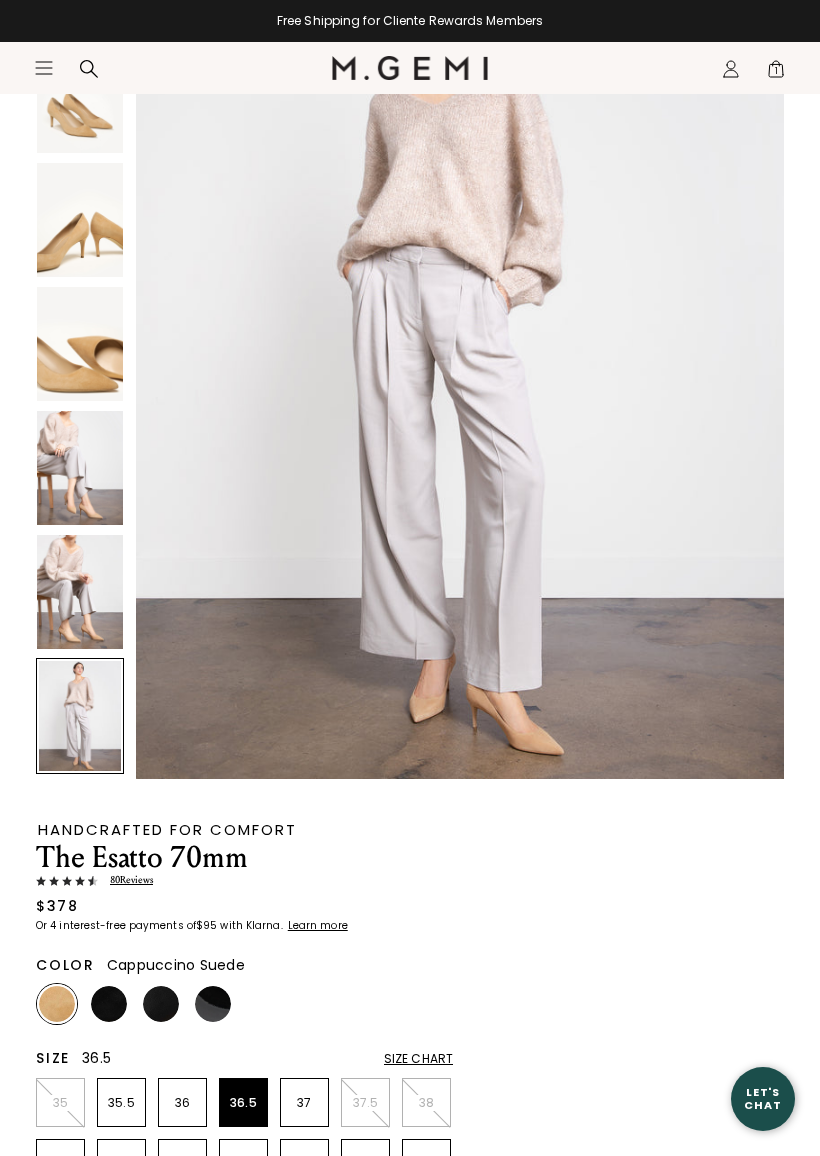 click at bounding box center [80, 220] 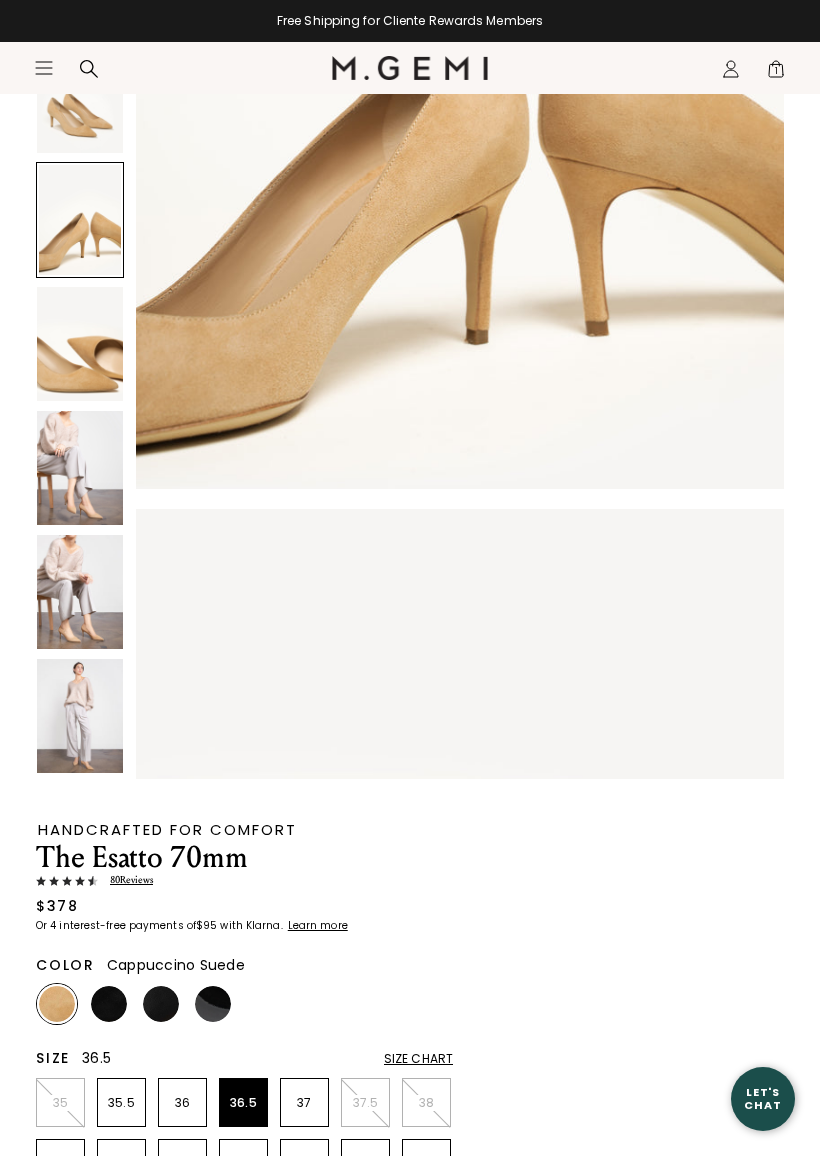 scroll, scrollTop: 1769, scrollLeft: 0, axis: vertical 